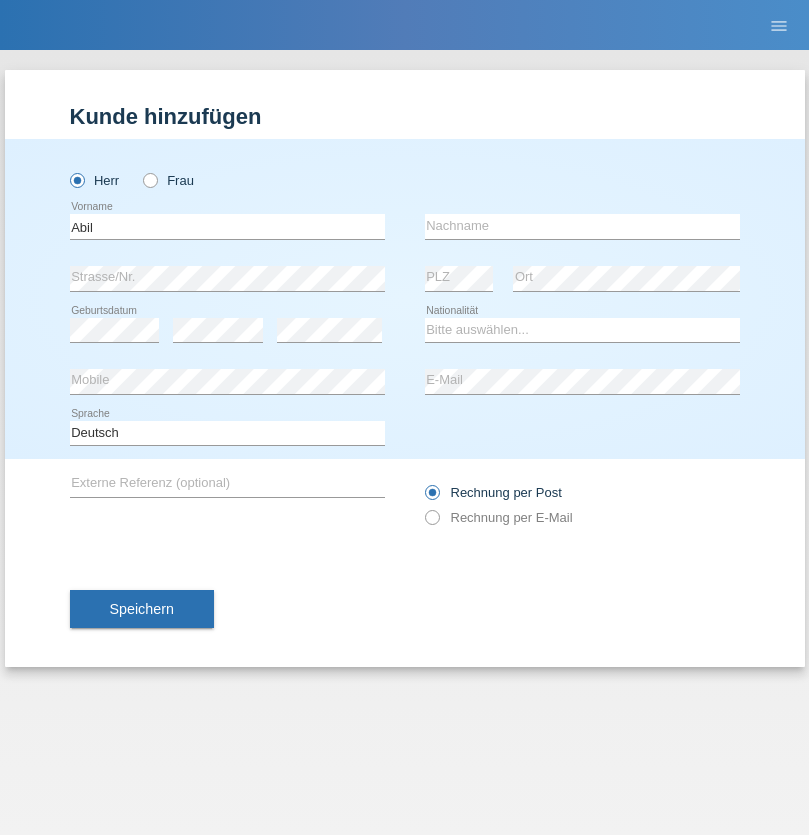 scroll, scrollTop: 0, scrollLeft: 0, axis: both 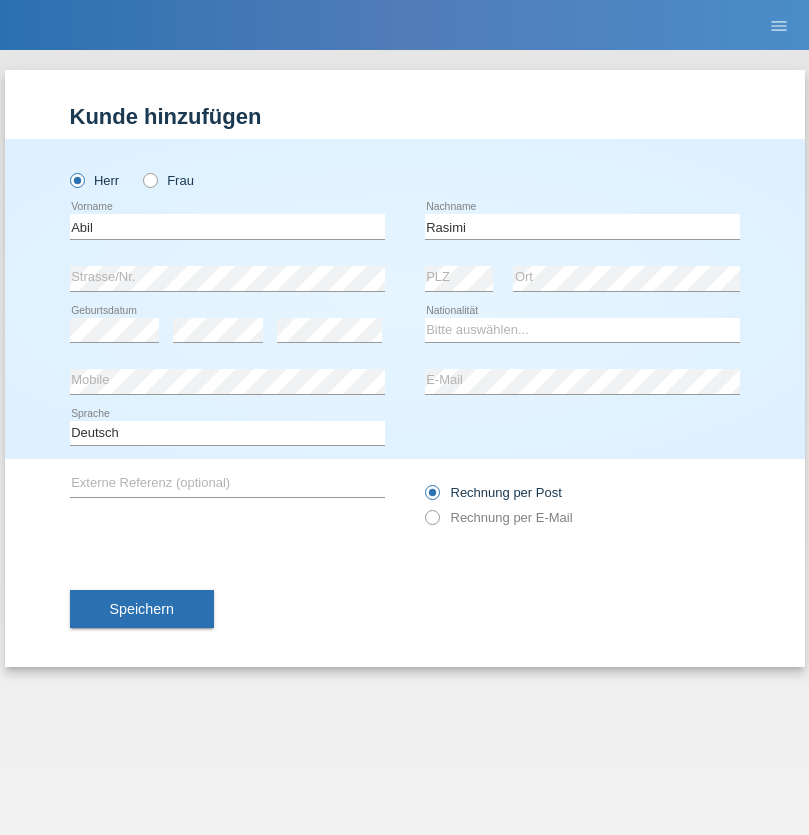 type on "Rasimi" 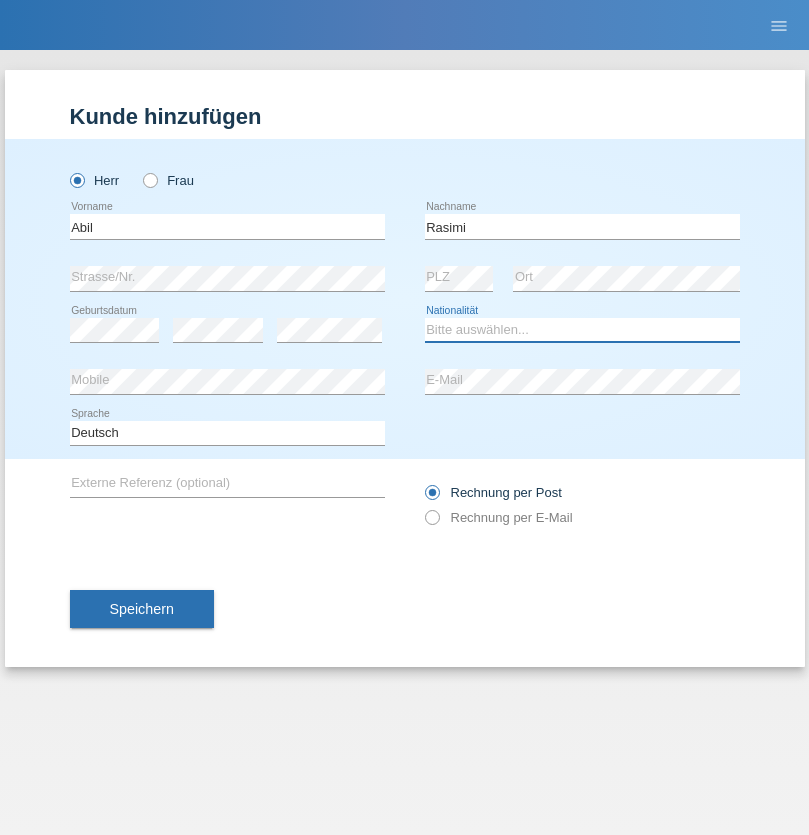 select on "MK" 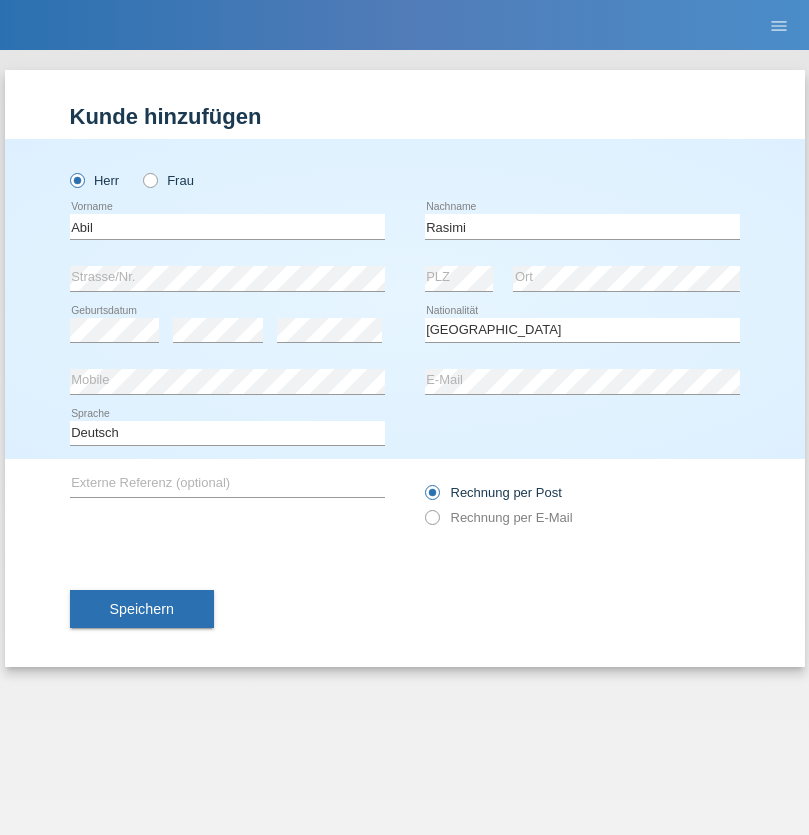 select on "C" 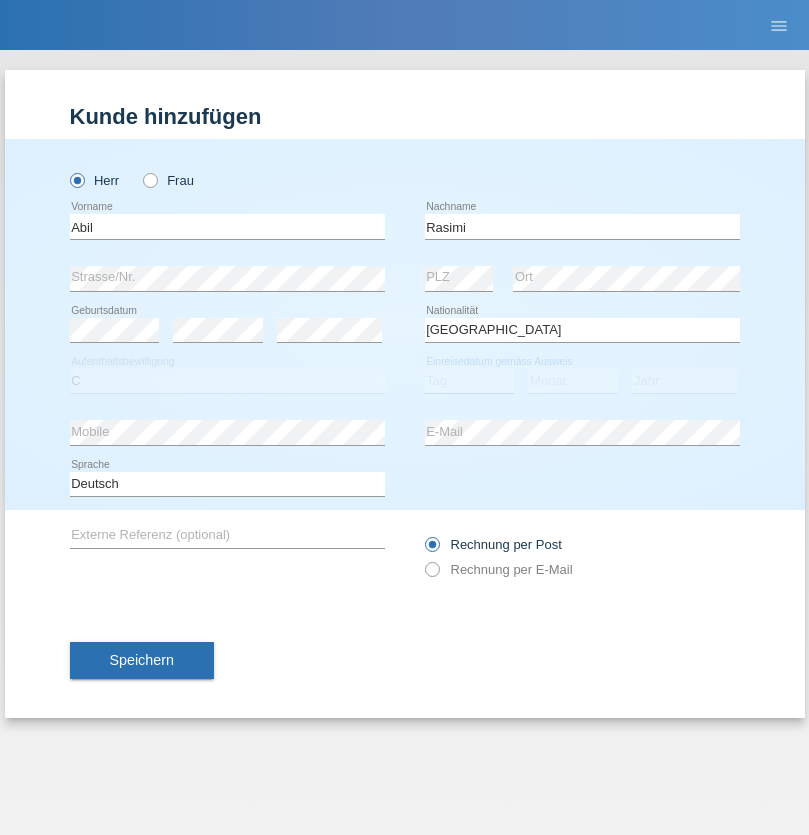 select on "17" 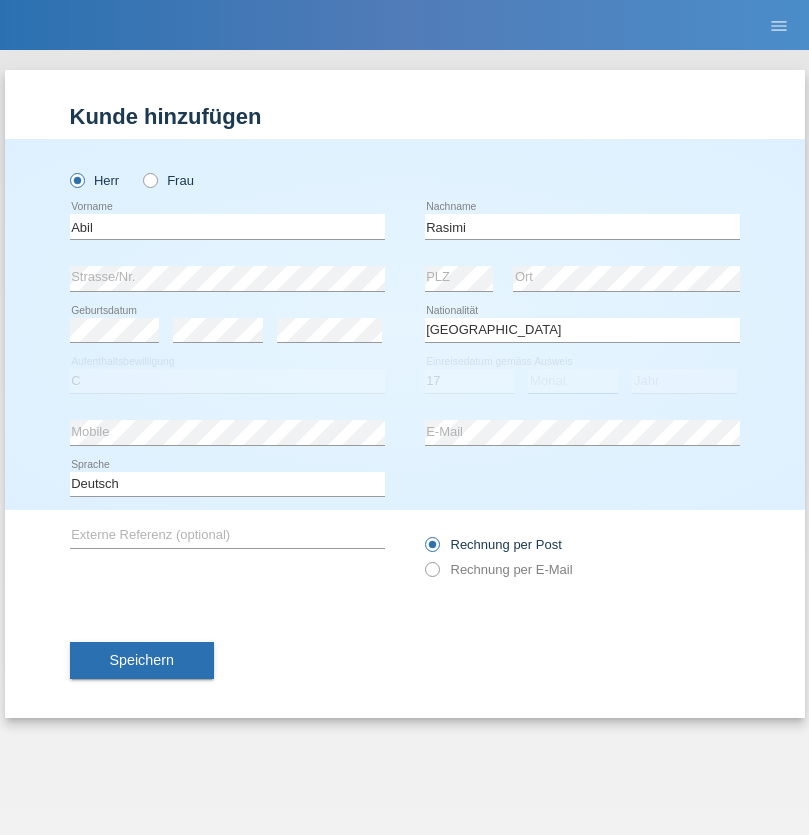 select on "03" 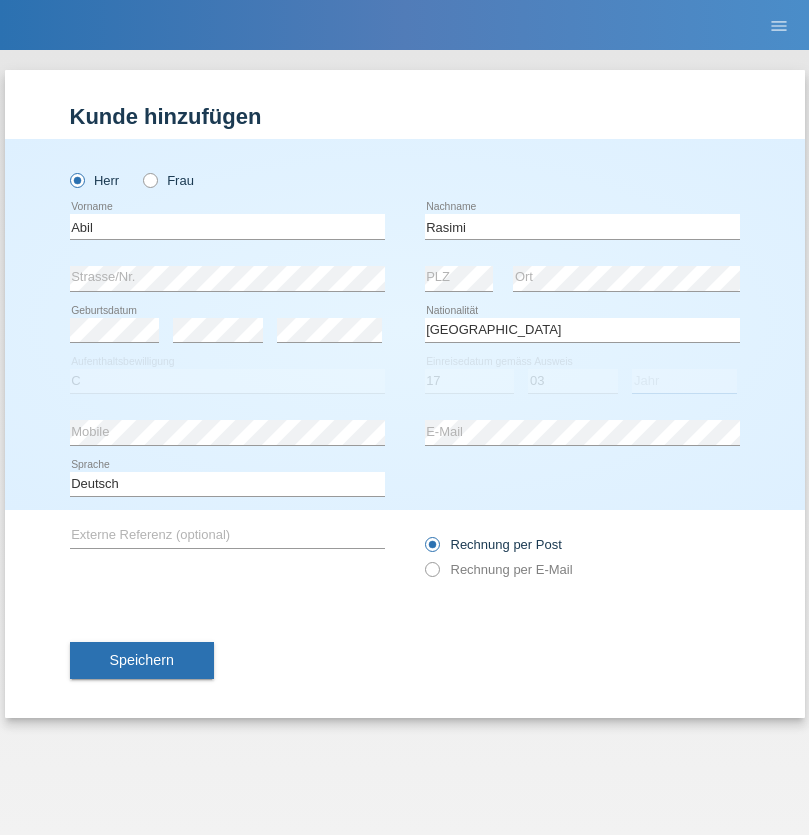 select on "1992" 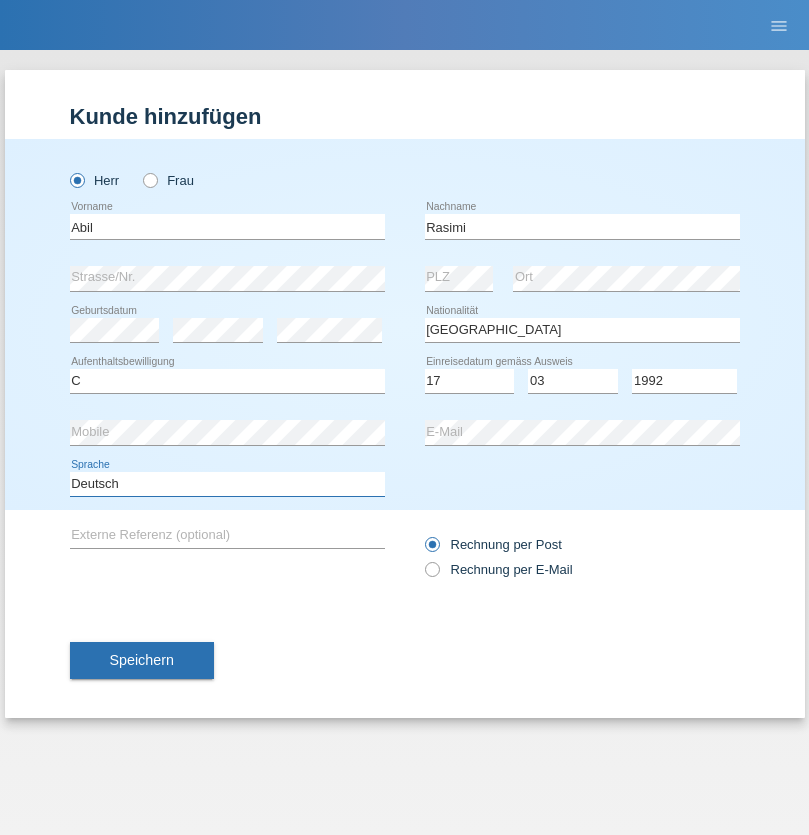 select on "en" 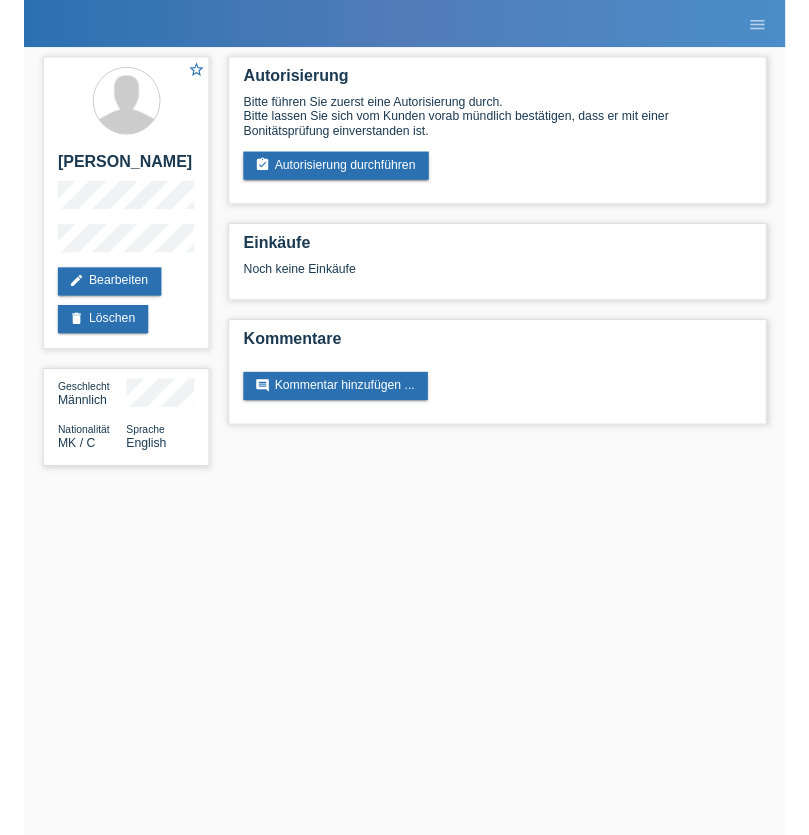 scroll, scrollTop: 0, scrollLeft: 0, axis: both 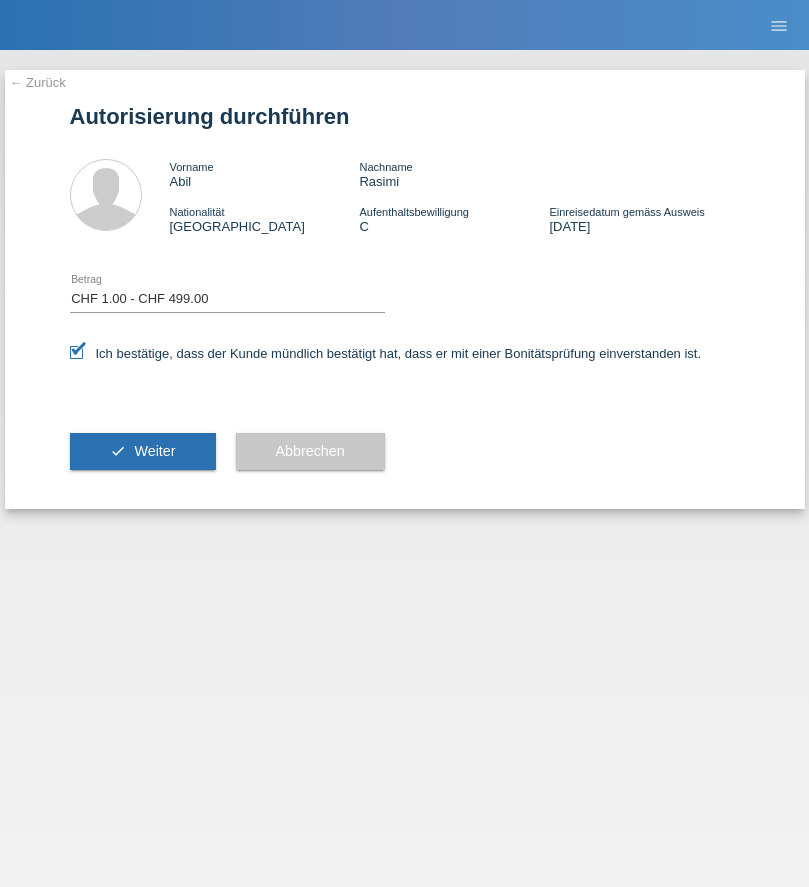 select on "1" 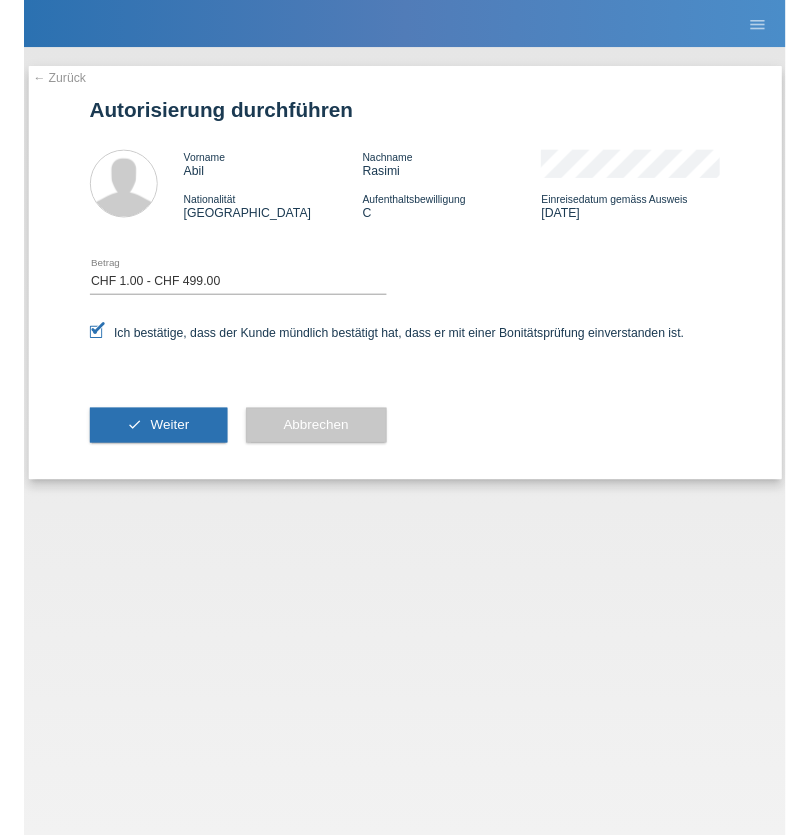 scroll, scrollTop: 0, scrollLeft: 0, axis: both 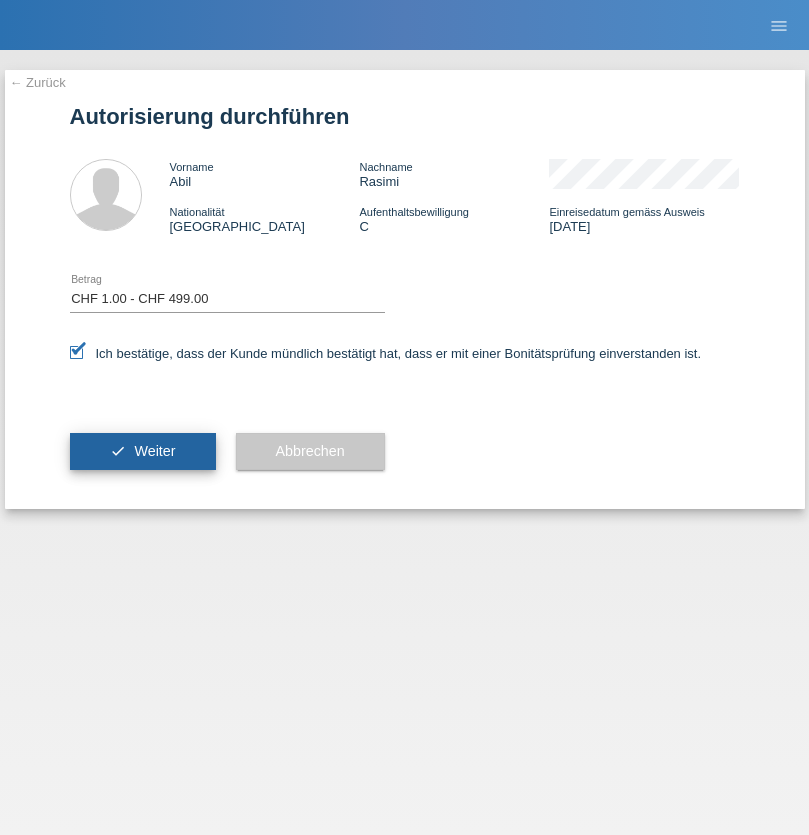 click on "Weiter" at bounding box center [154, 451] 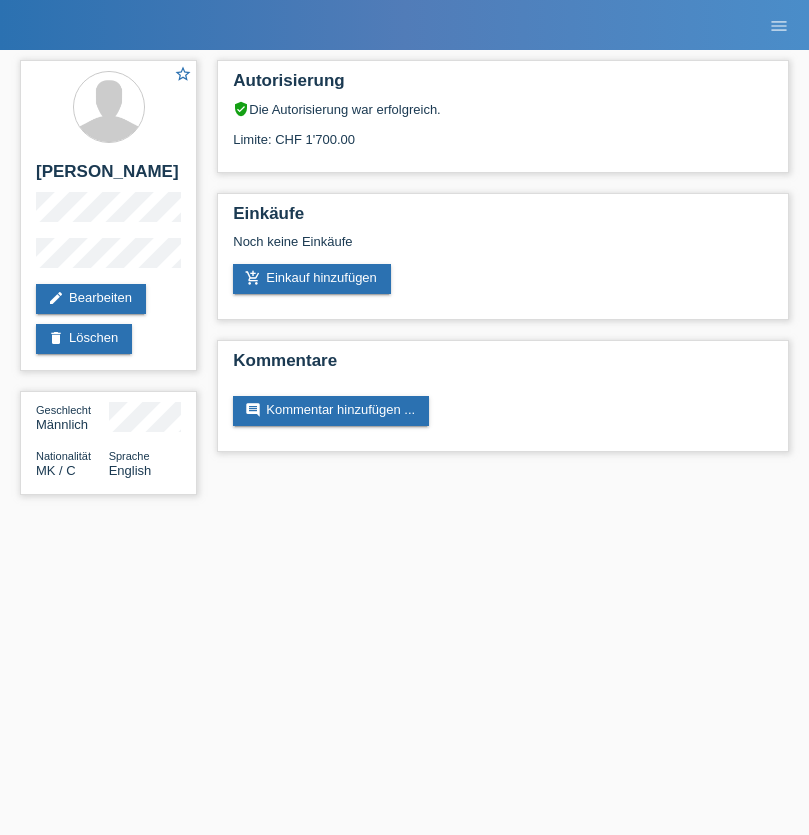 scroll, scrollTop: 0, scrollLeft: 0, axis: both 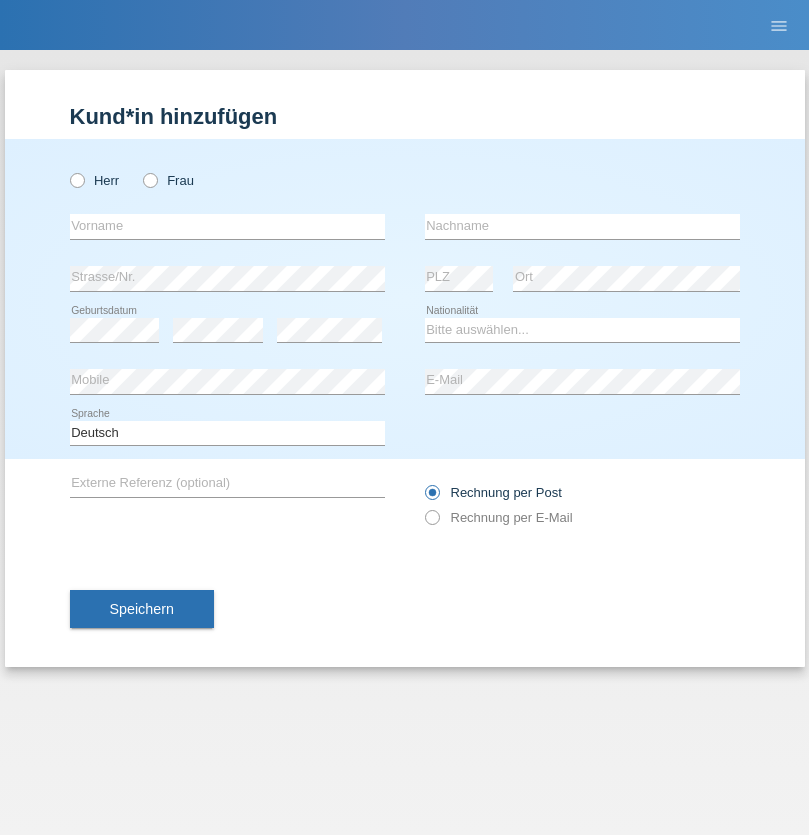 radio on "true" 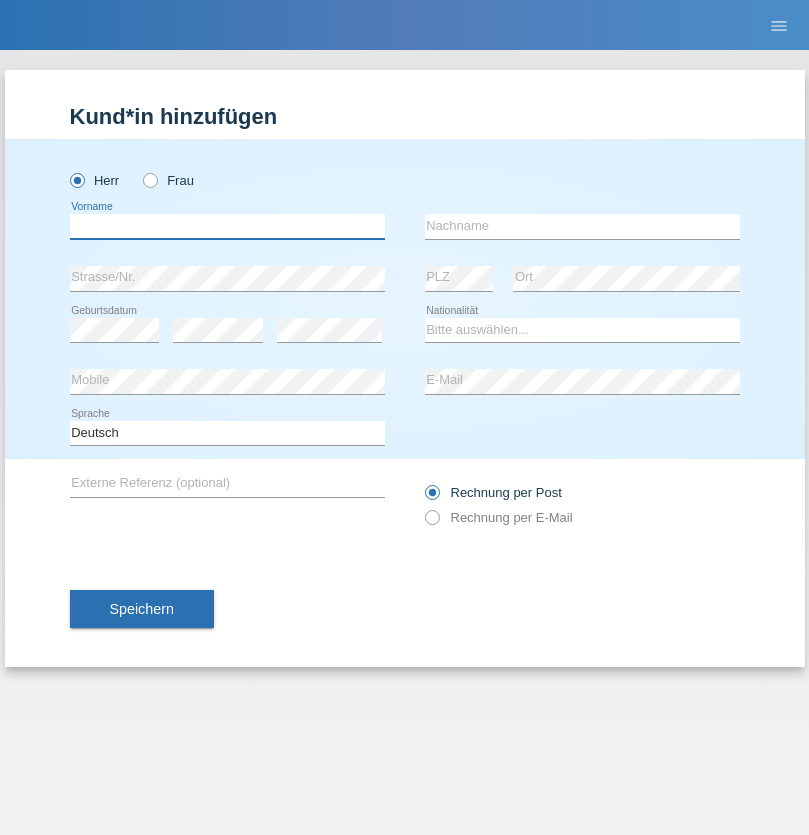click at bounding box center (227, 226) 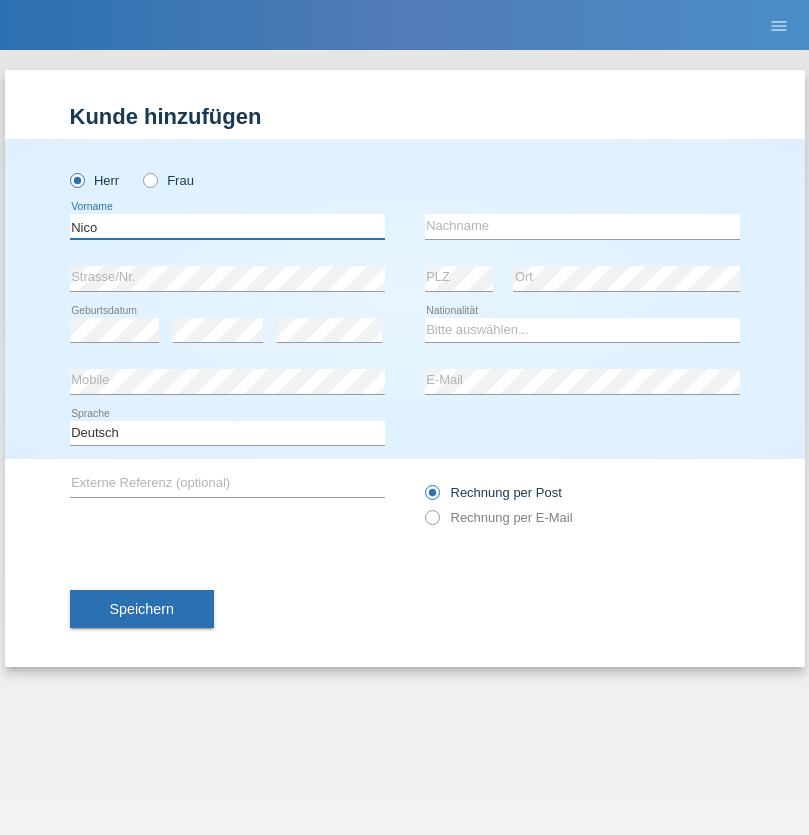 type on "Nico" 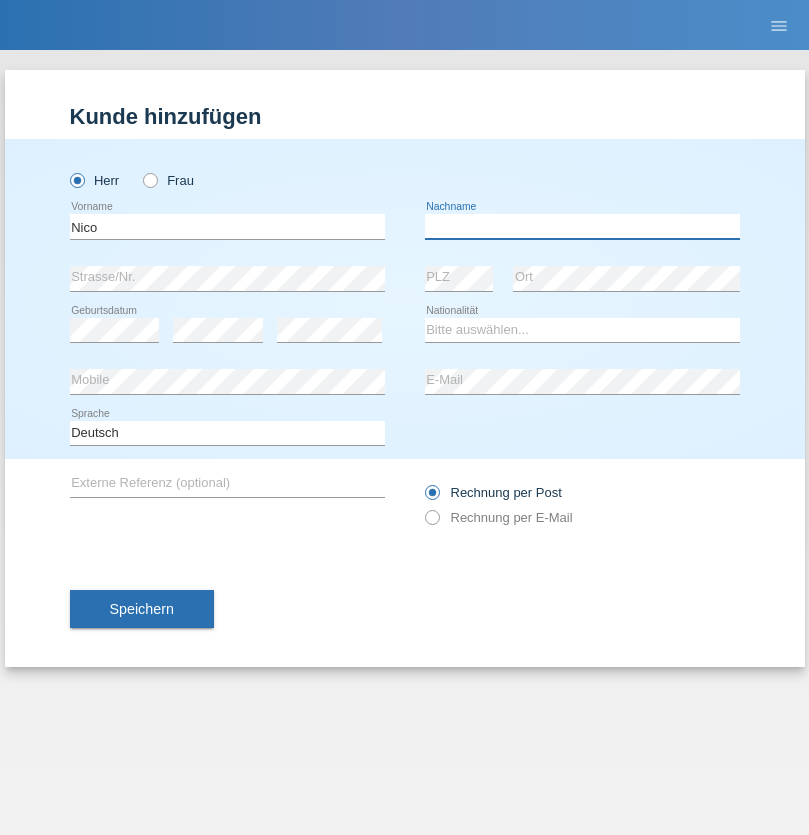 click at bounding box center [582, 226] 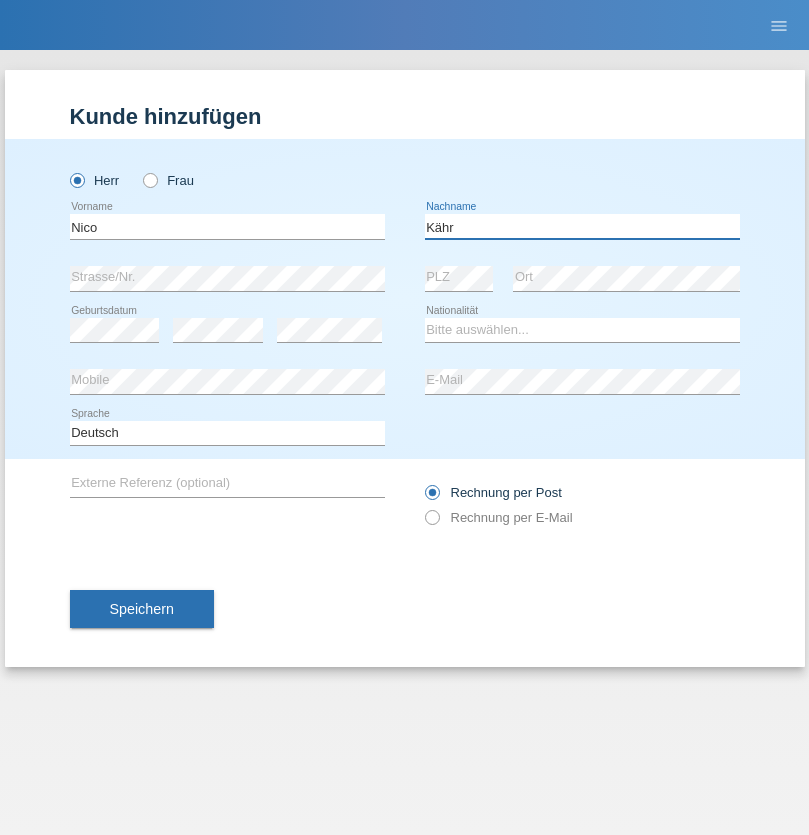 type on "Kähr" 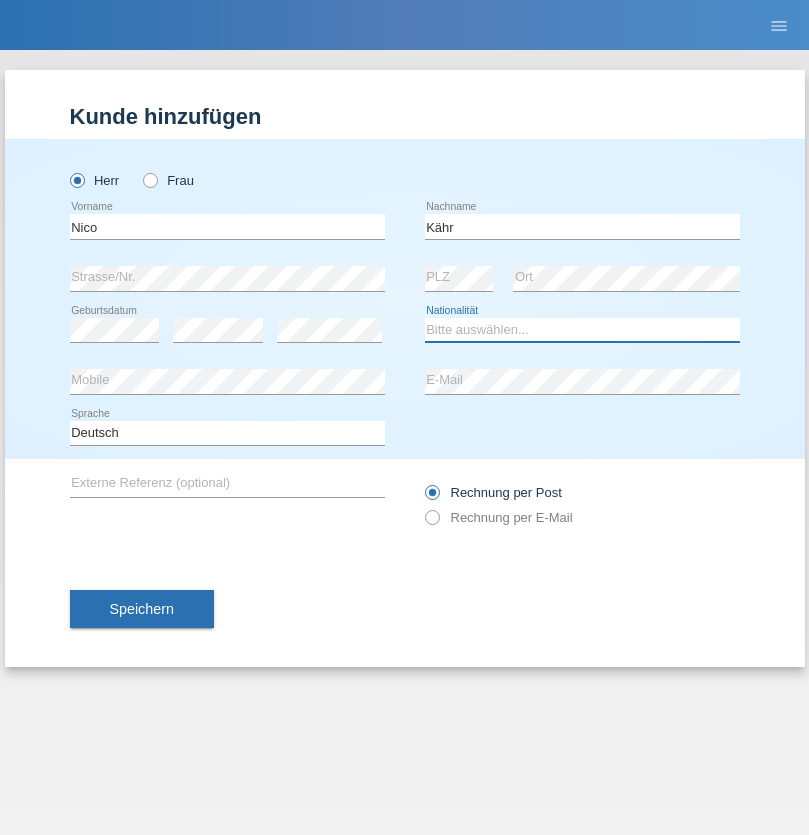 select on "CH" 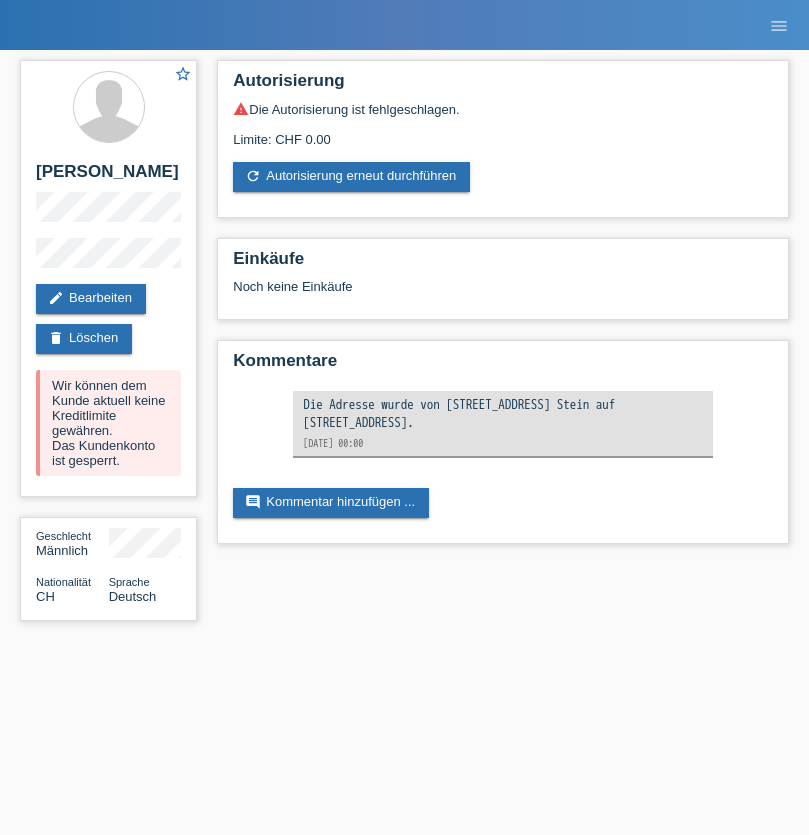 scroll, scrollTop: 0, scrollLeft: 0, axis: both 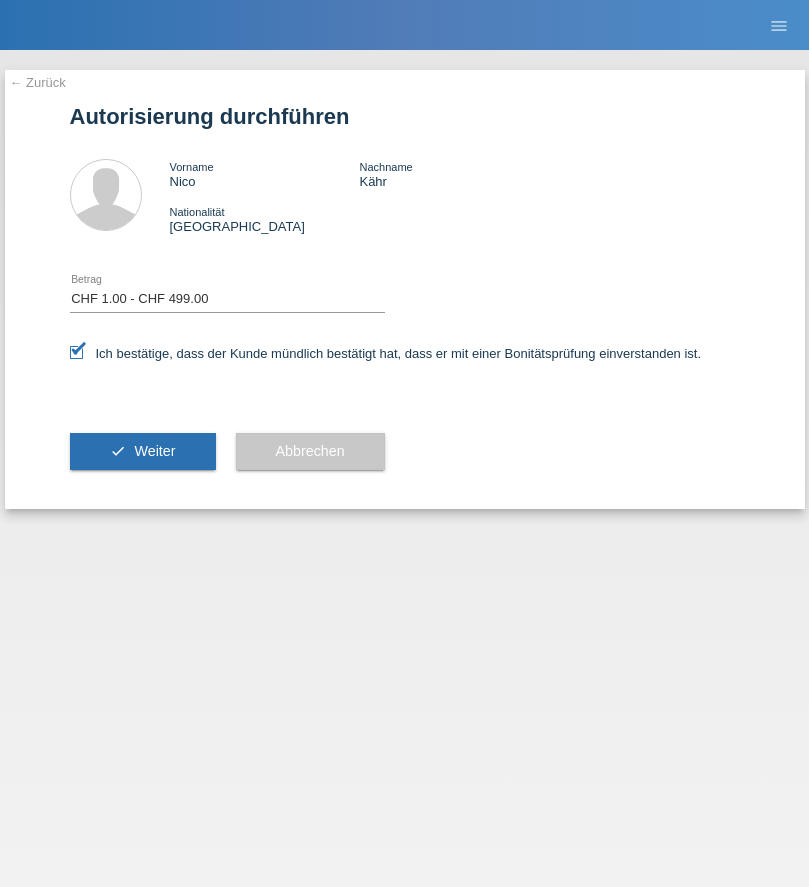 select on "1" 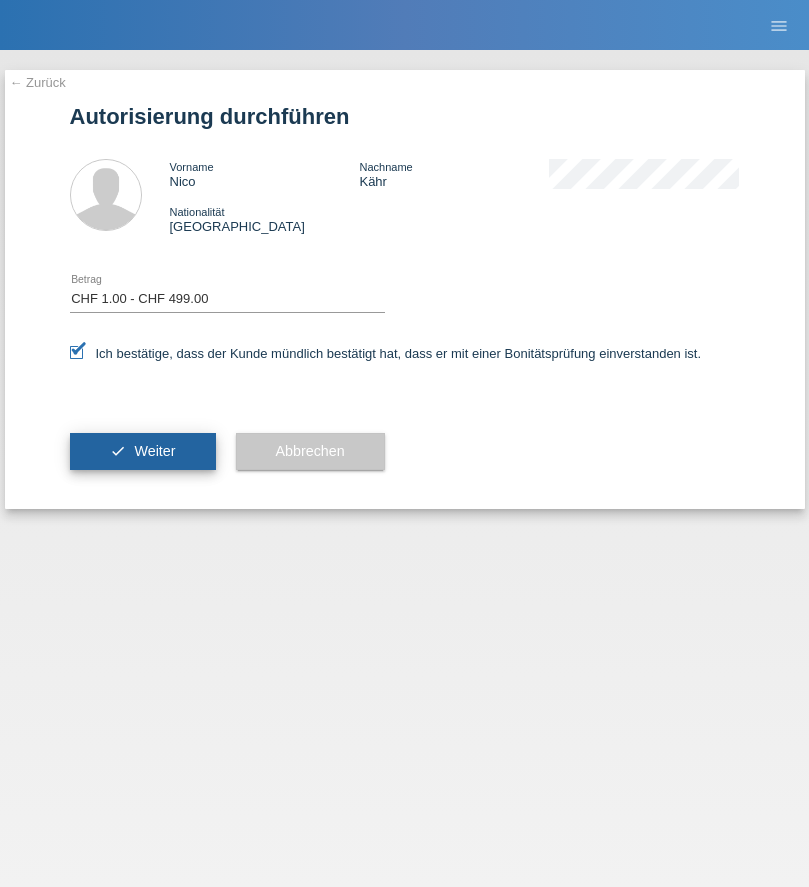 click on "Weiter" at bounding box center [154, 451] 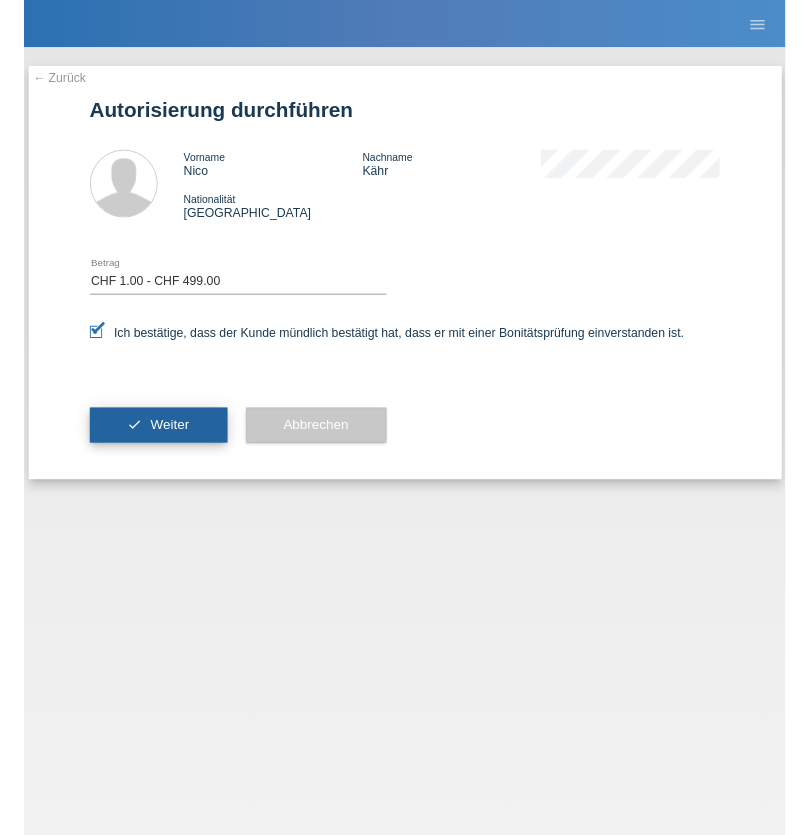 scroll, scrollTop: 0, scrollLeft: 0, axis: both 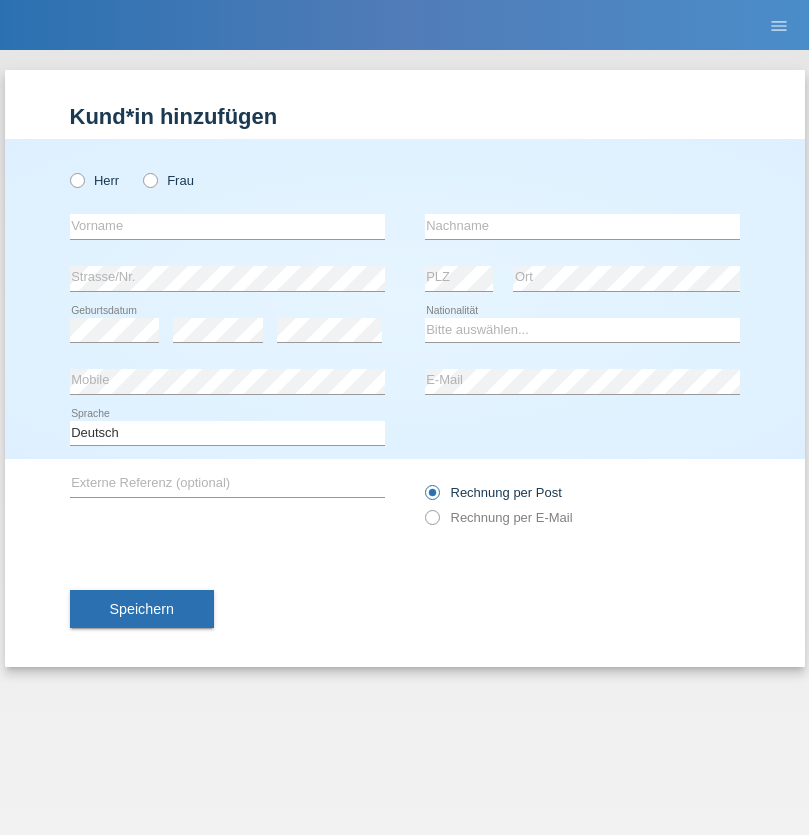 radio on "true" 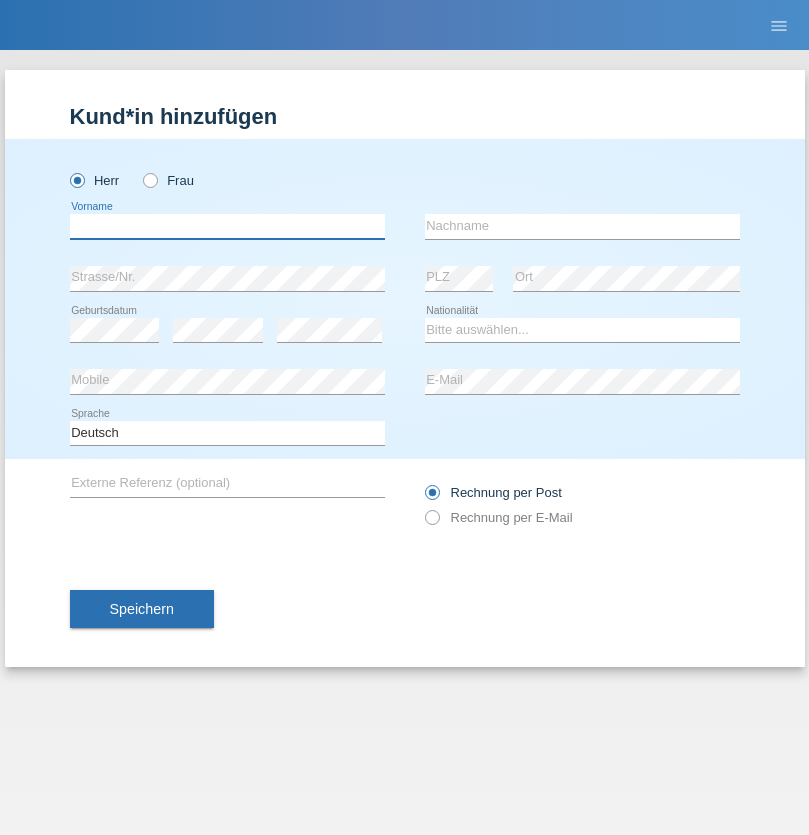 click at bounding box center [227, 226] 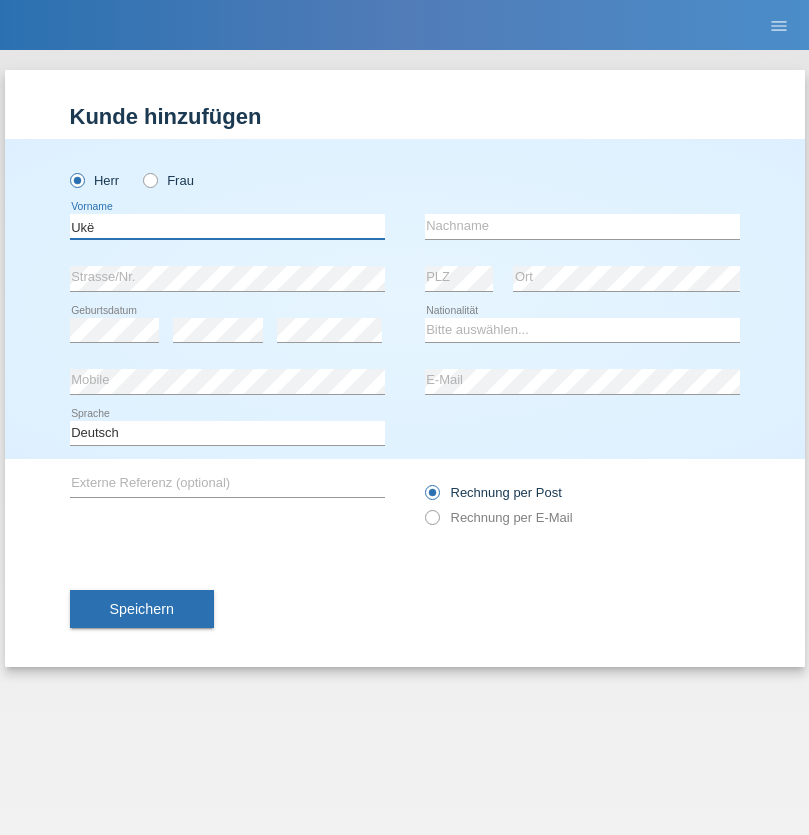 type on "Ukë" 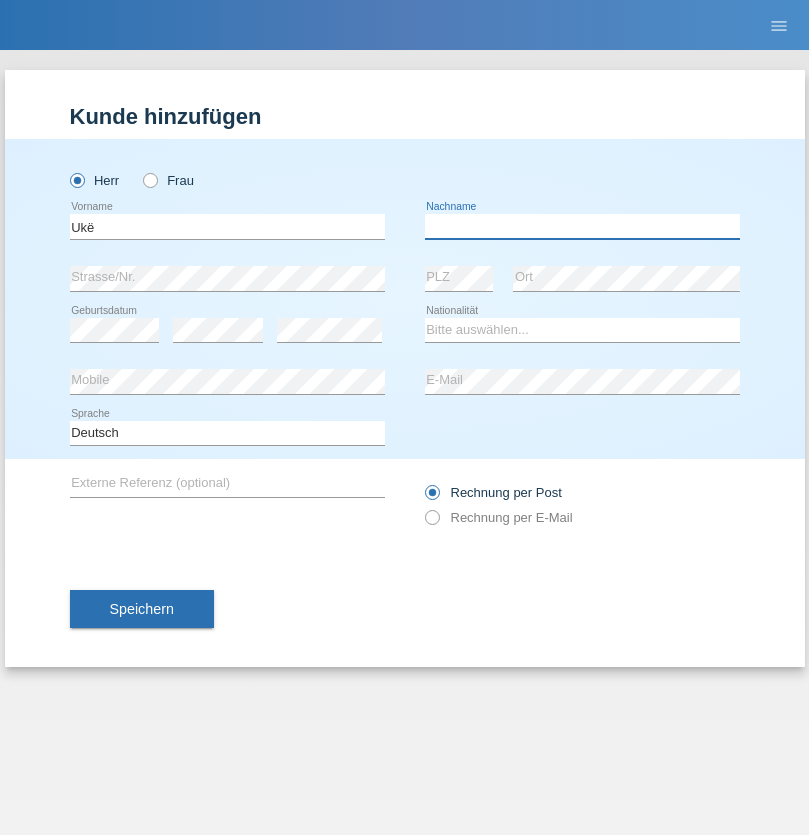 click at bounding box center (582, 226) 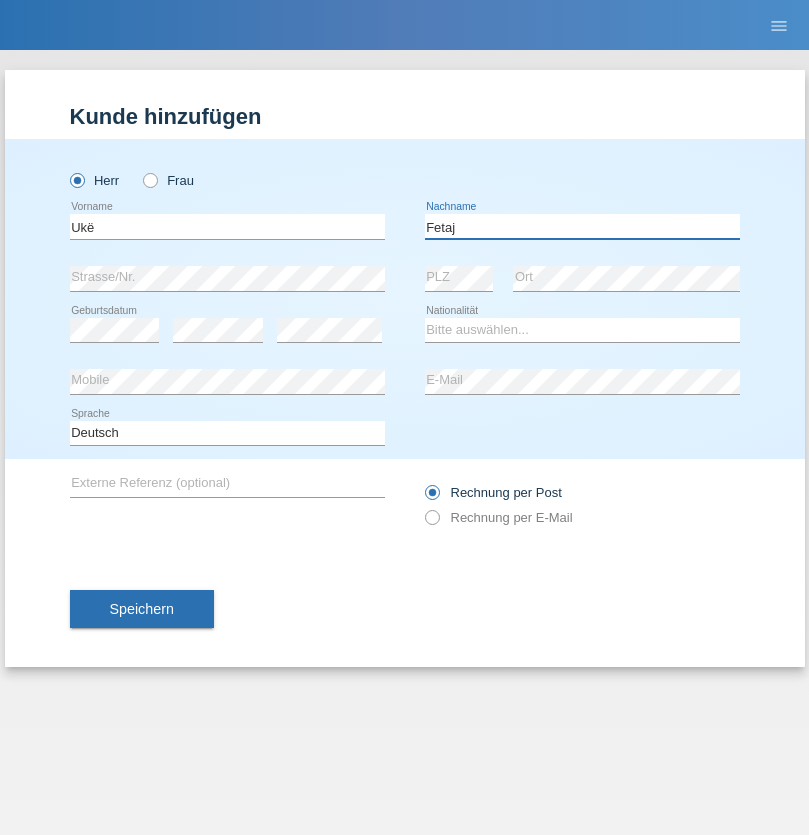 type on "Fetaj" 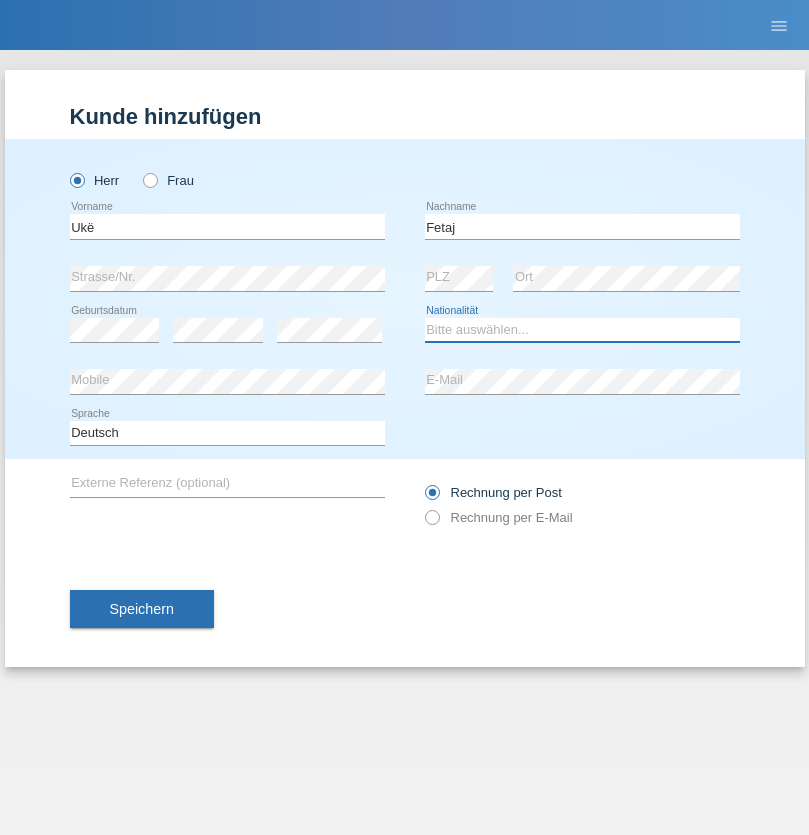 select on "CH" 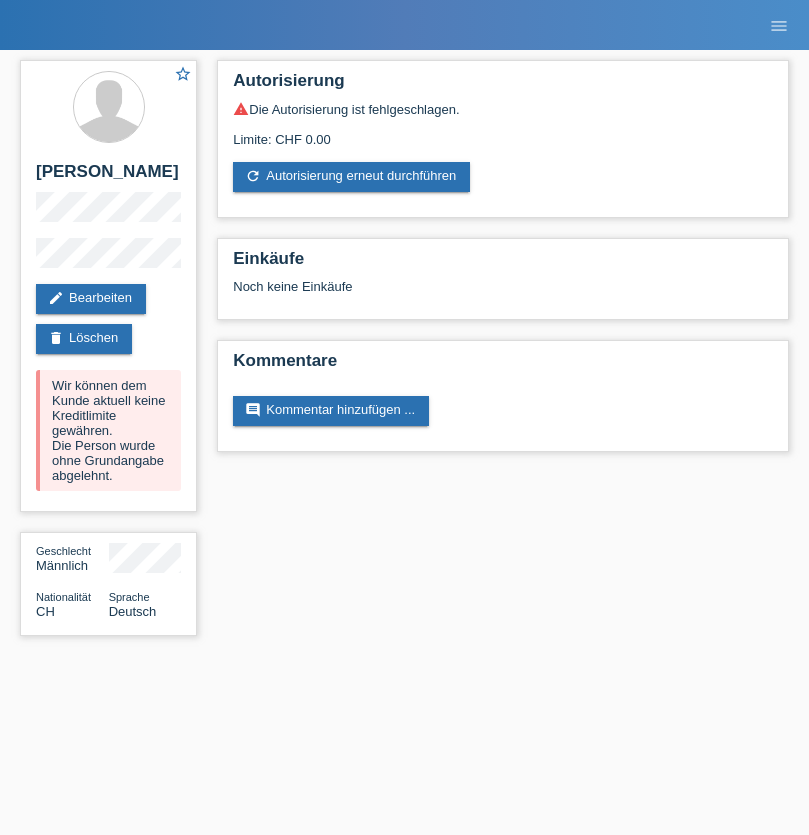 scroll, scrollTop: 0, scrollLeft: 0, axis: both 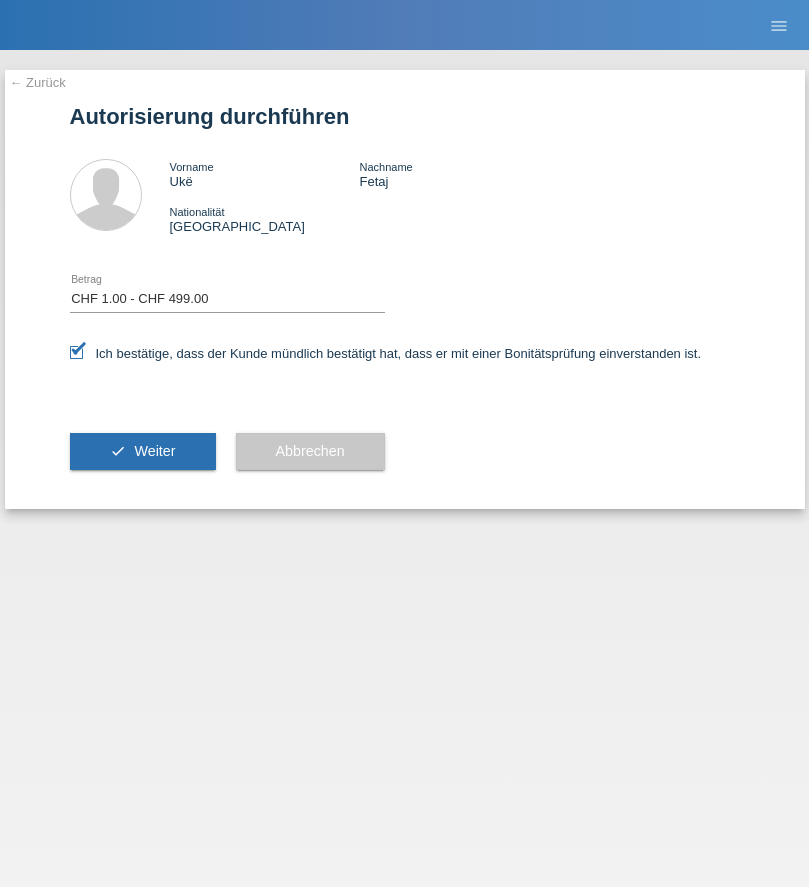 select on "1" 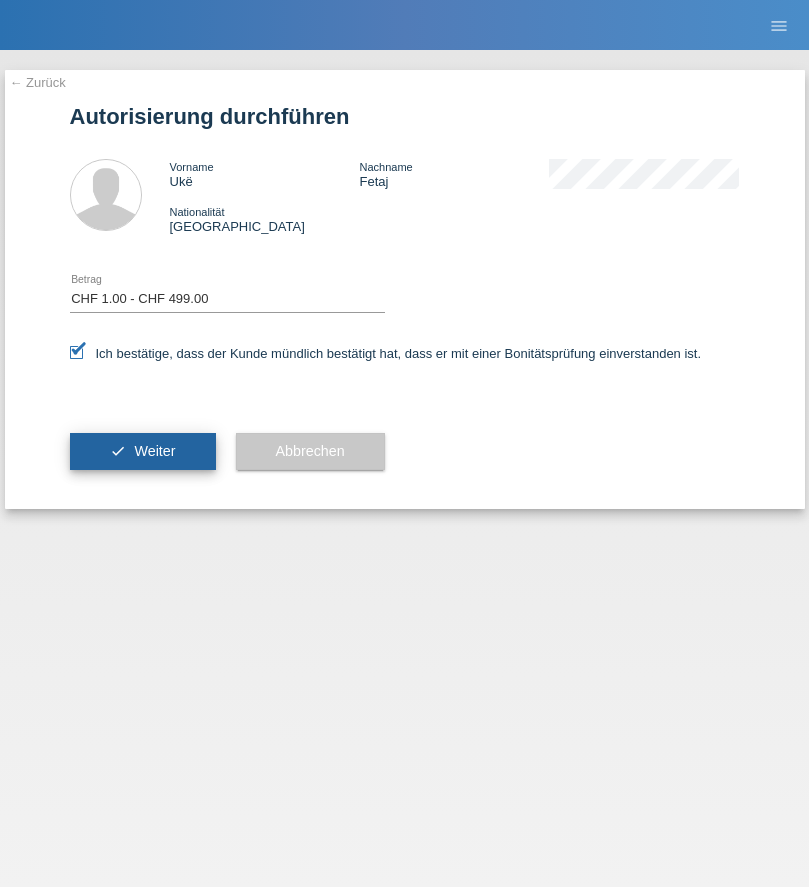 click on "Weiter" at bounding box center (154, 451) 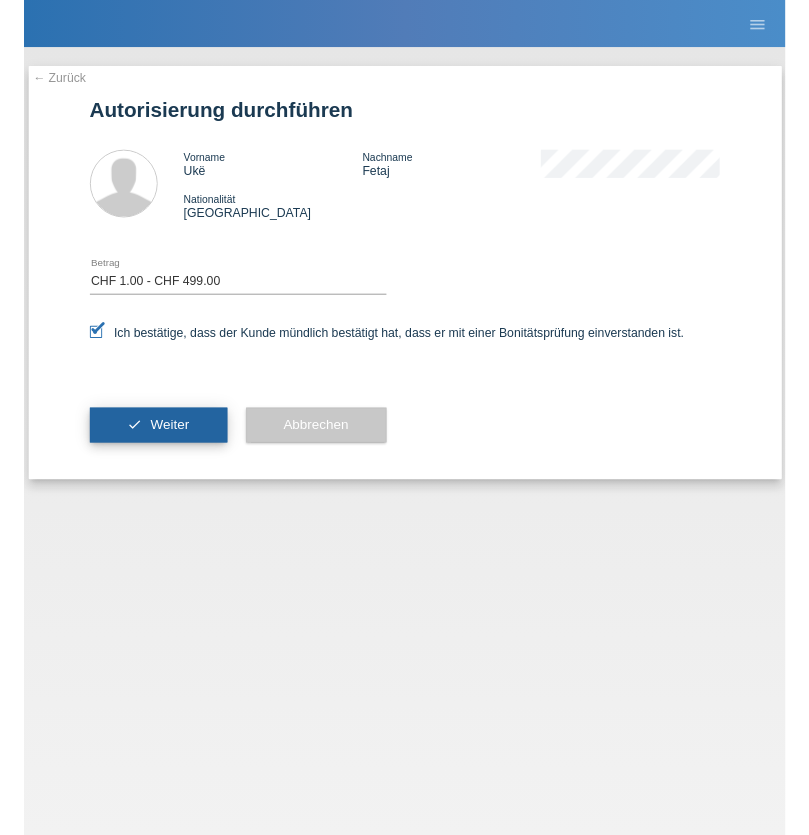 scroll, scrollTop: 0, scrollLeft: 0, axis: both 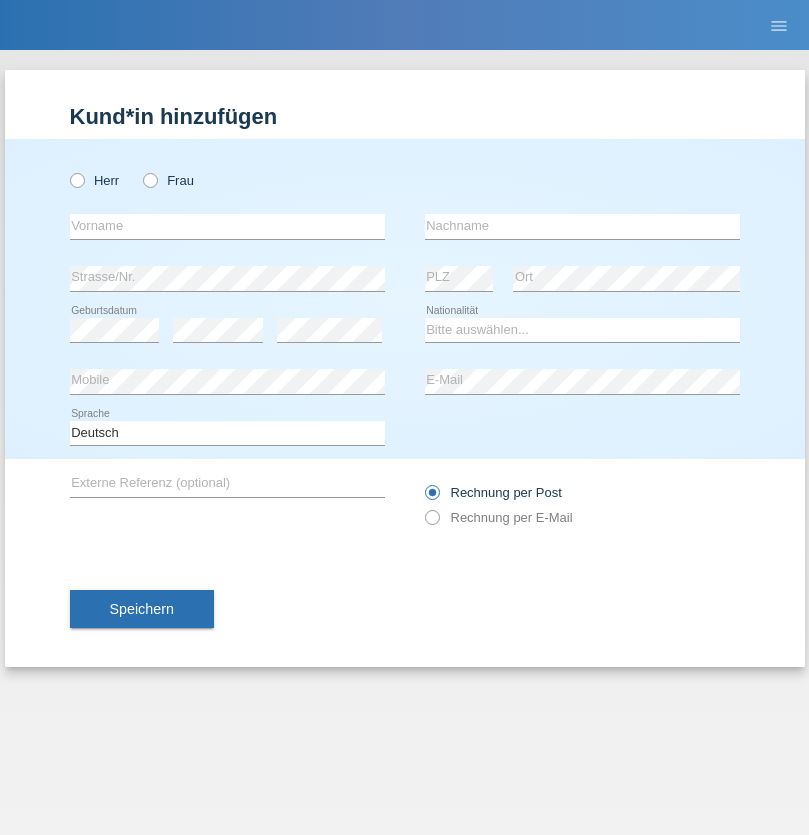 radio on "true" 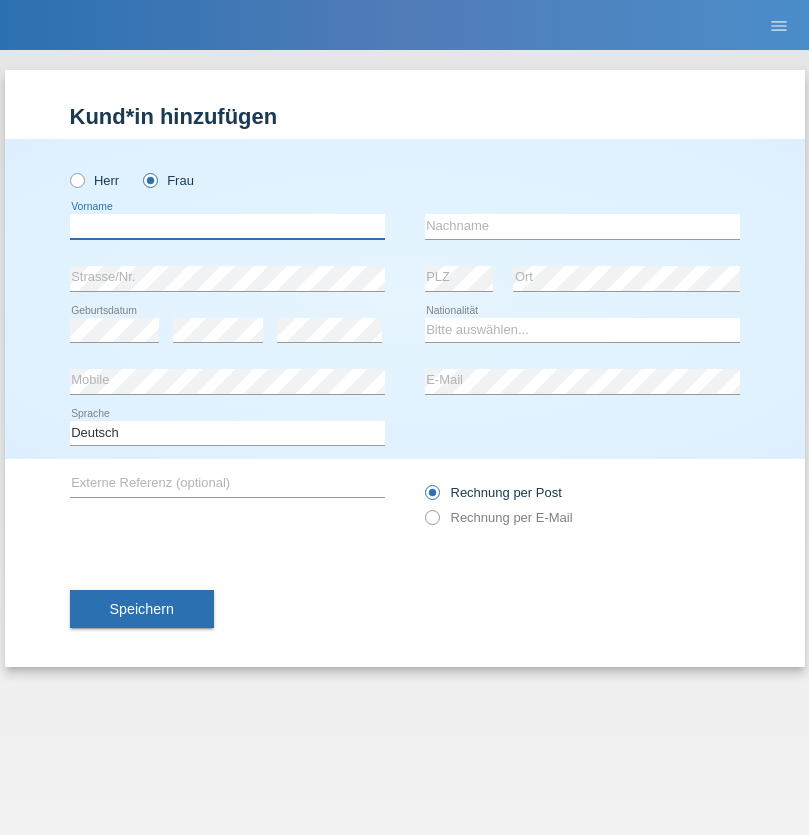 click at bounding box center [227, 226] 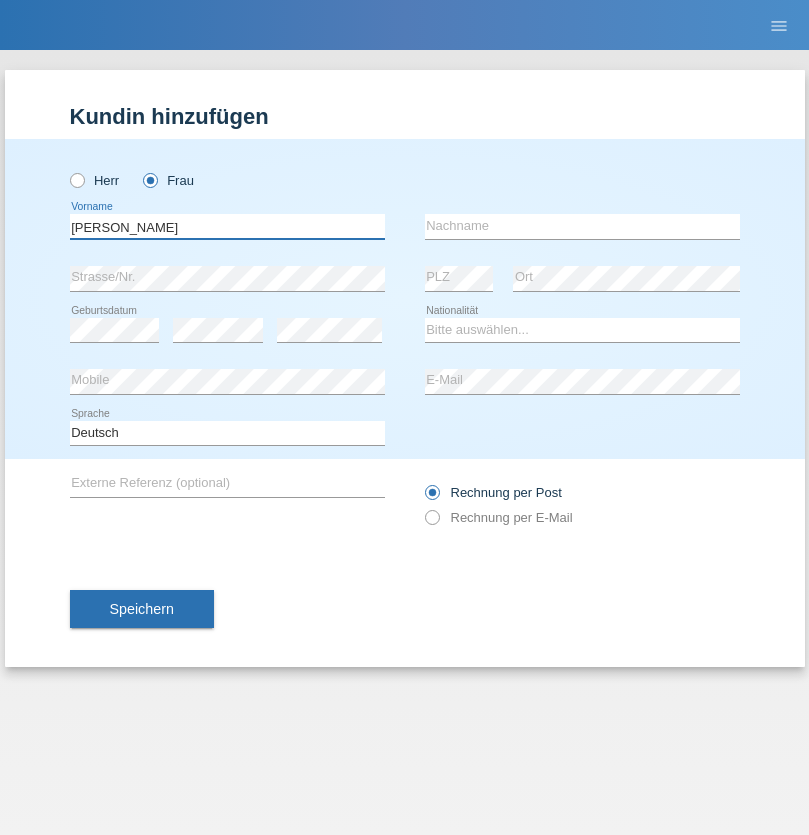 type on "Jasmin" 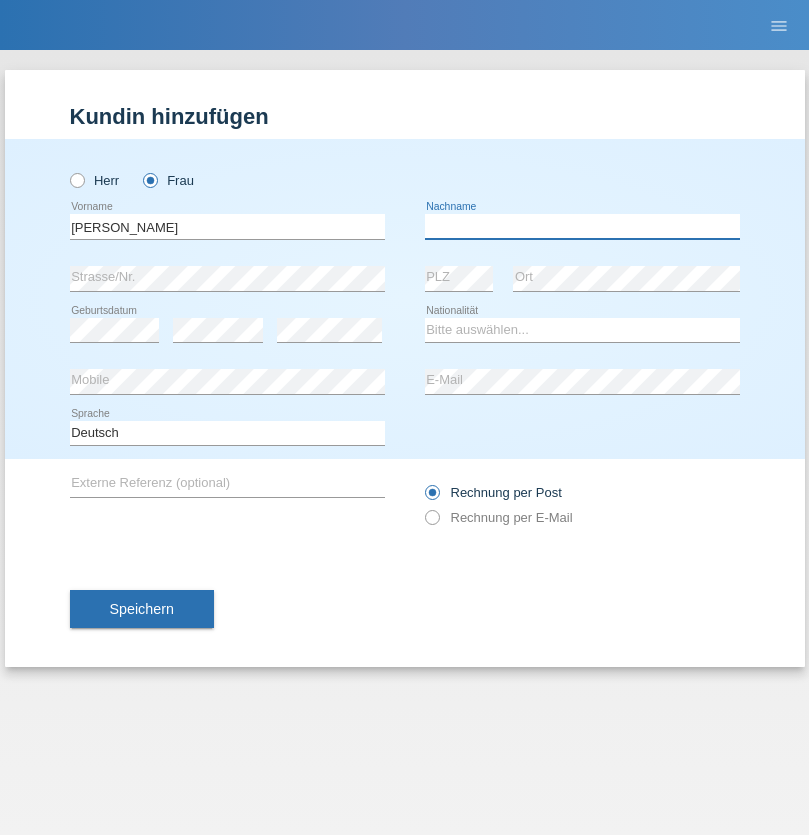 click at bounding box center [582, 226] 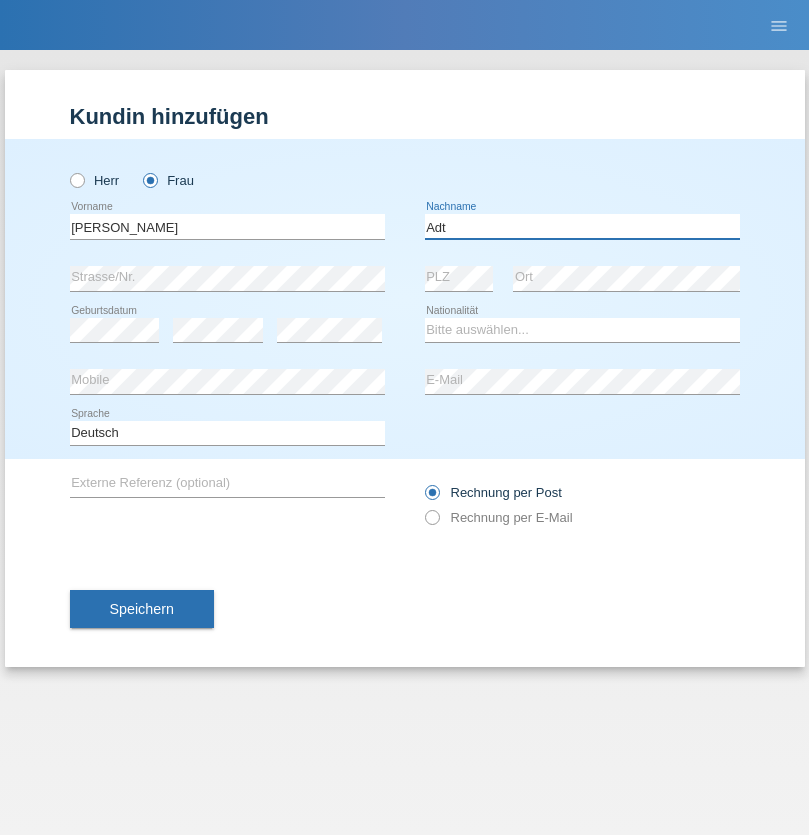 type on "Adt" 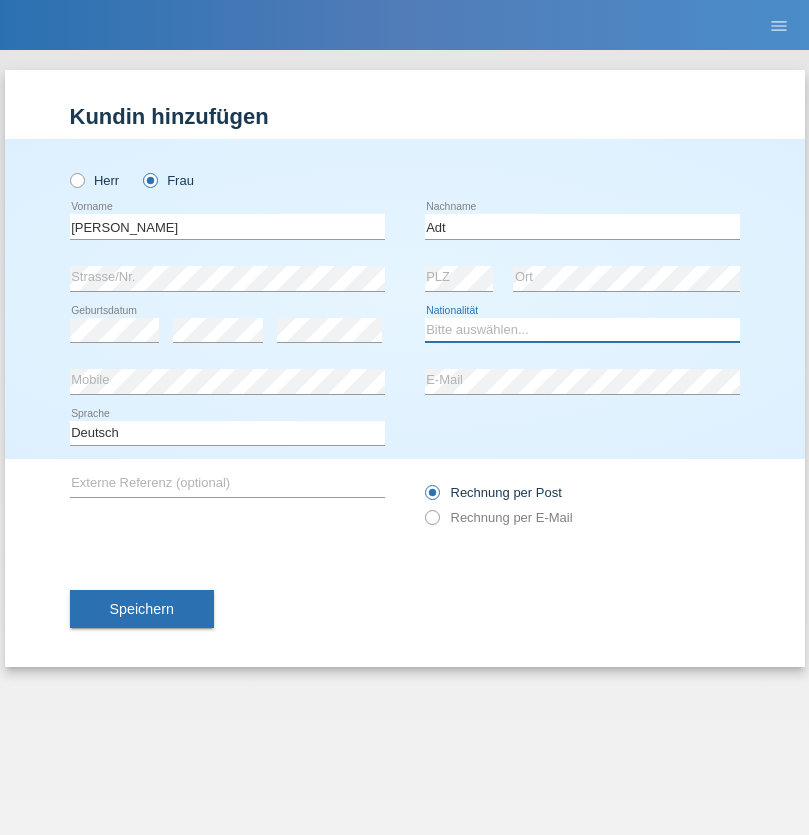 select on "LI" 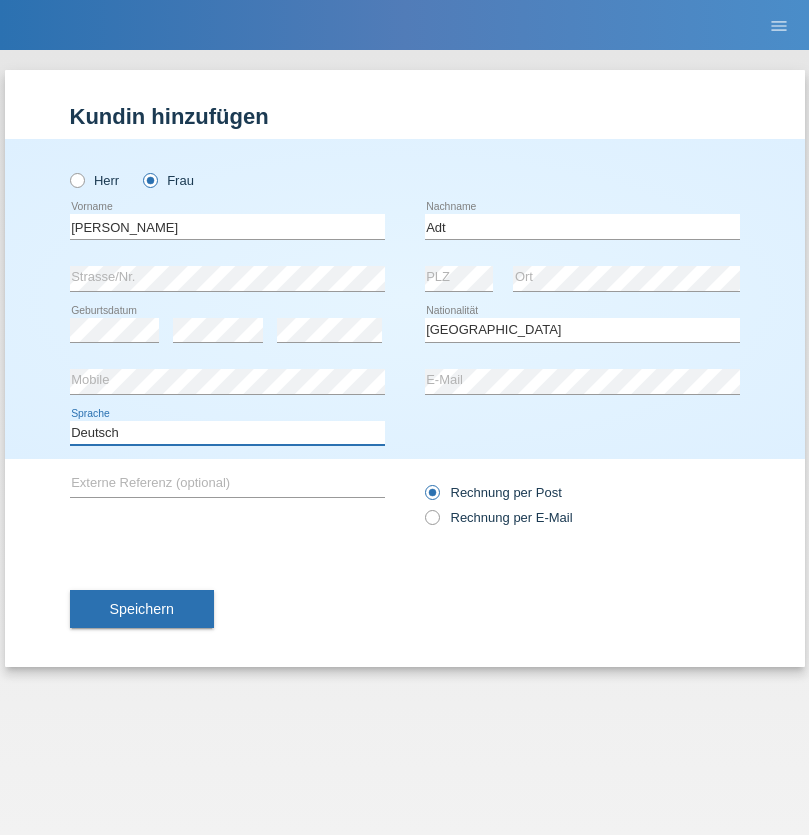 select on "en" 